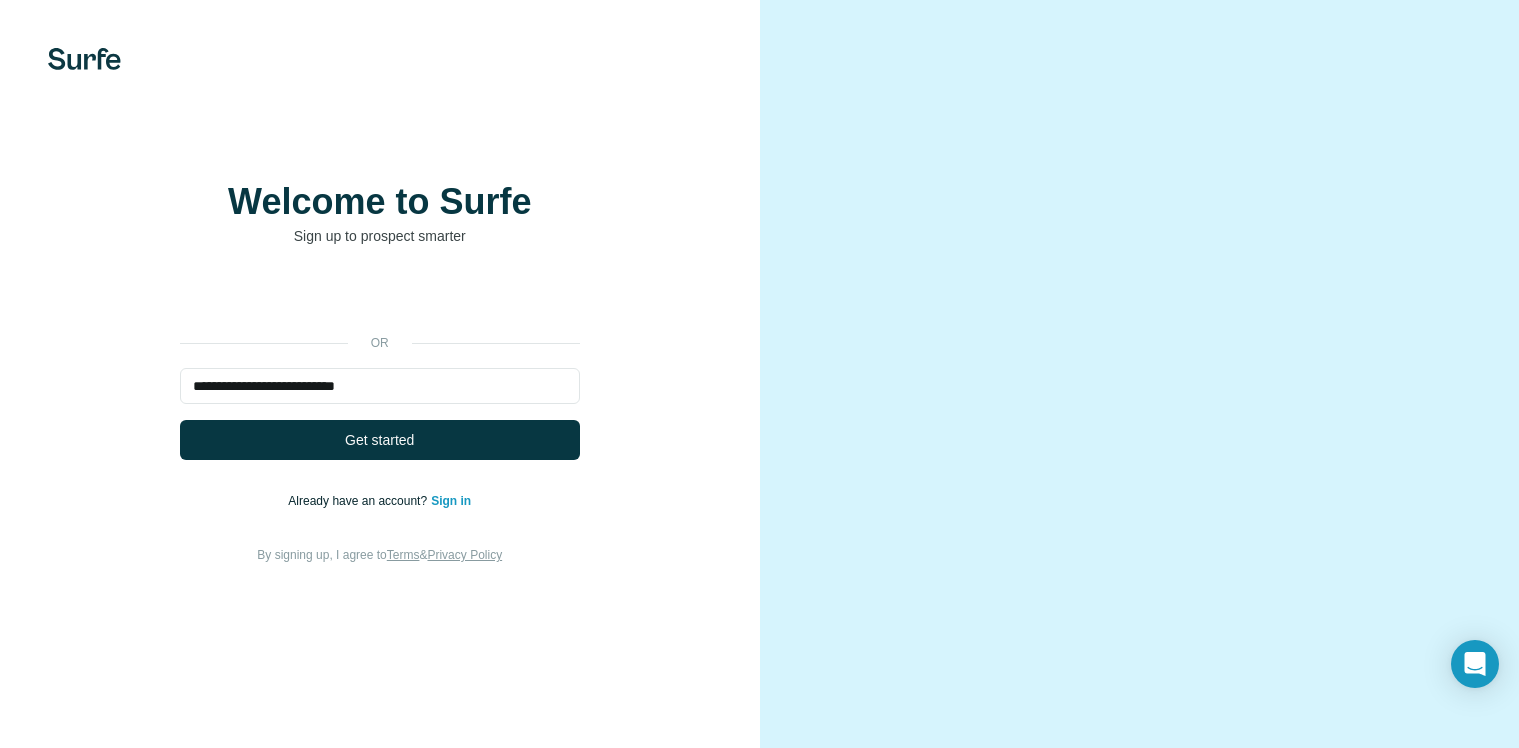 scroll, scrollTop: 0, scrollLeft: 0, axis: both 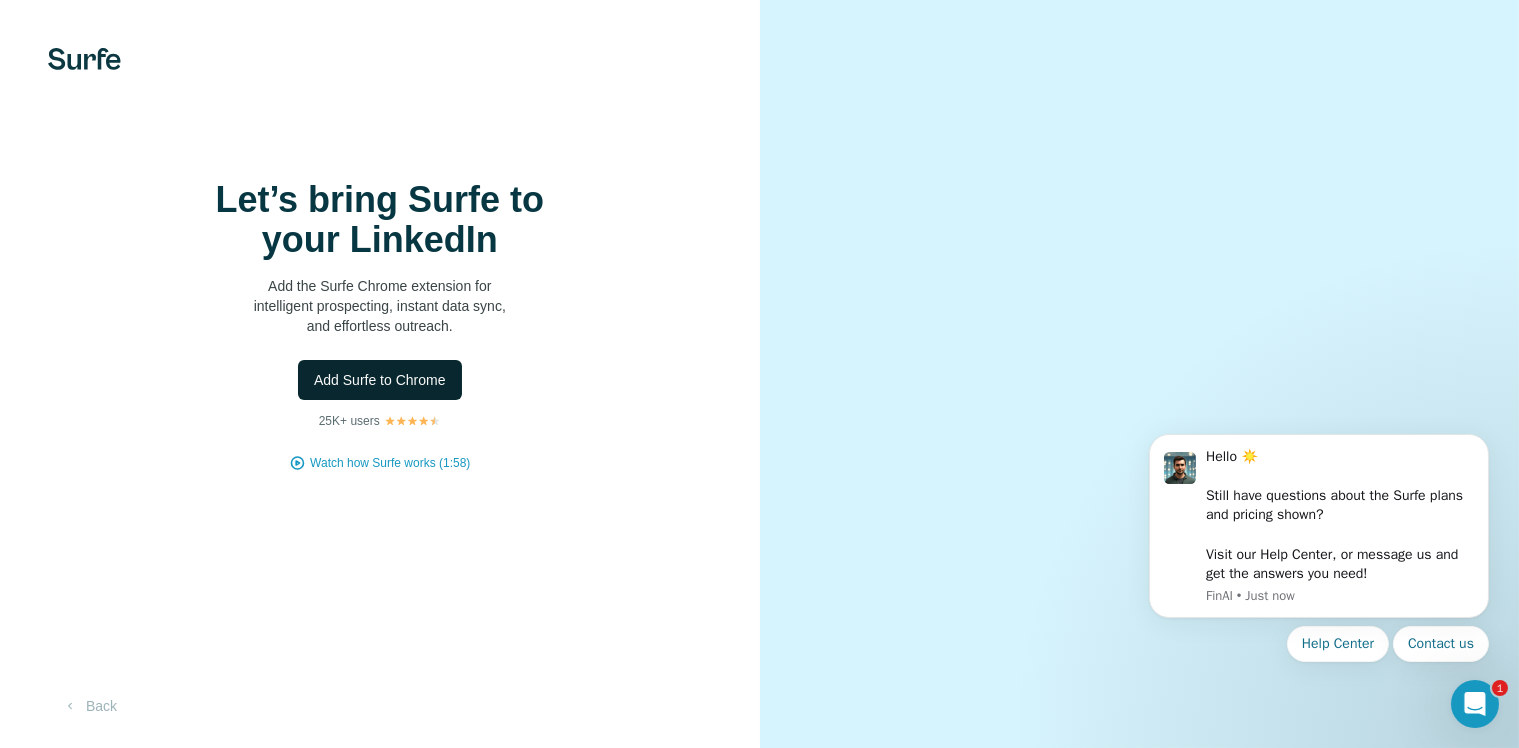 click on "Add Surfe to Chrome" at bounding box center [380, 380] 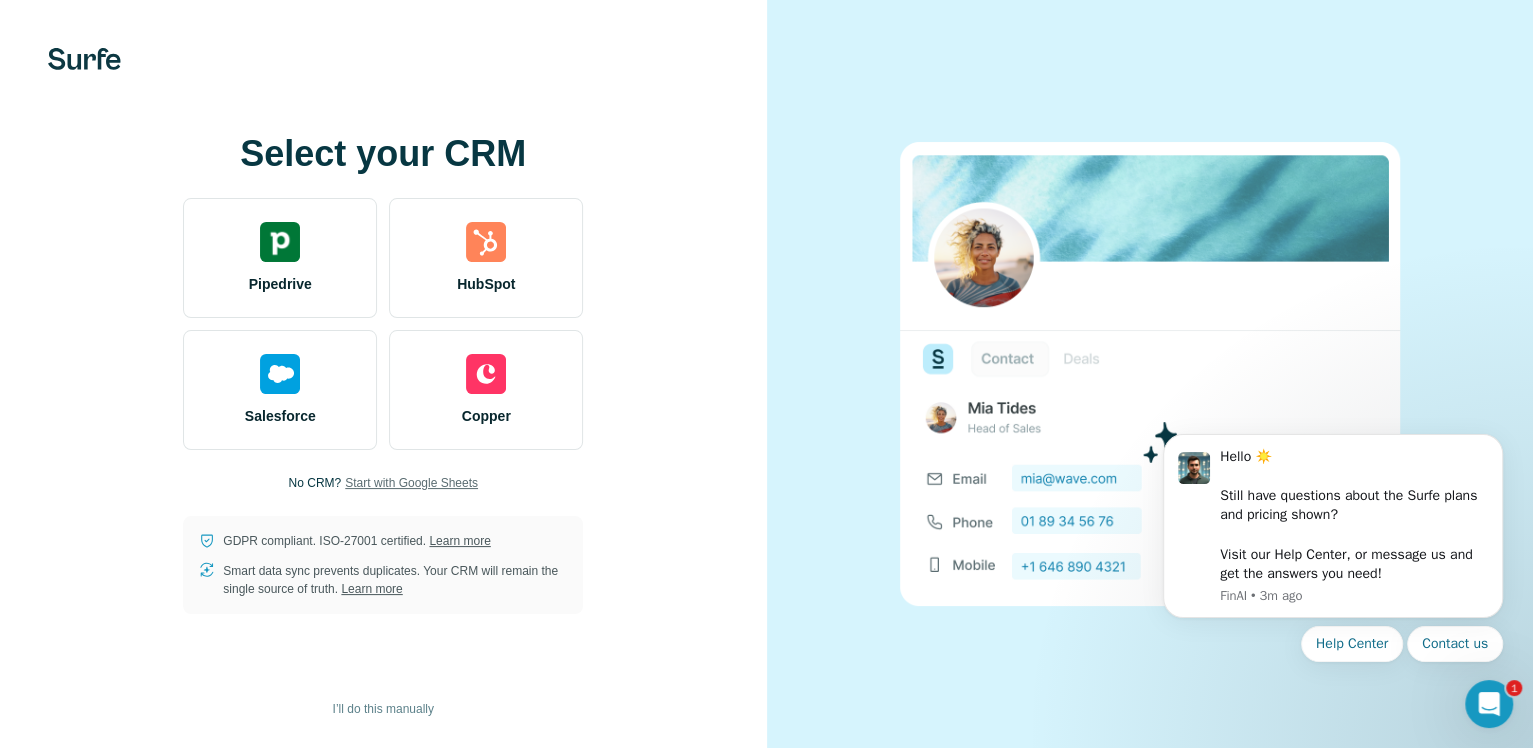 click on "Start with Google Sheets" at bounding box center [411, 483] 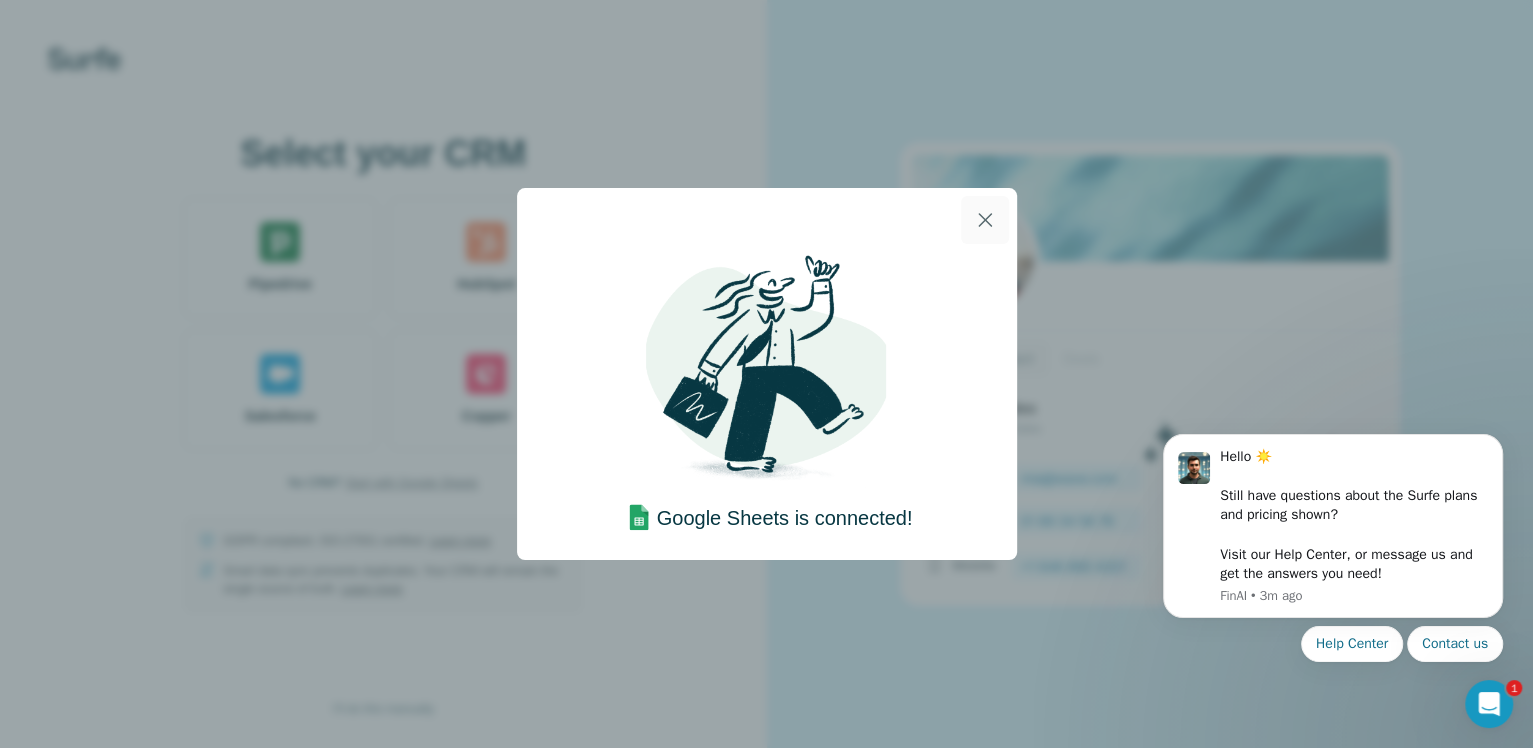 click 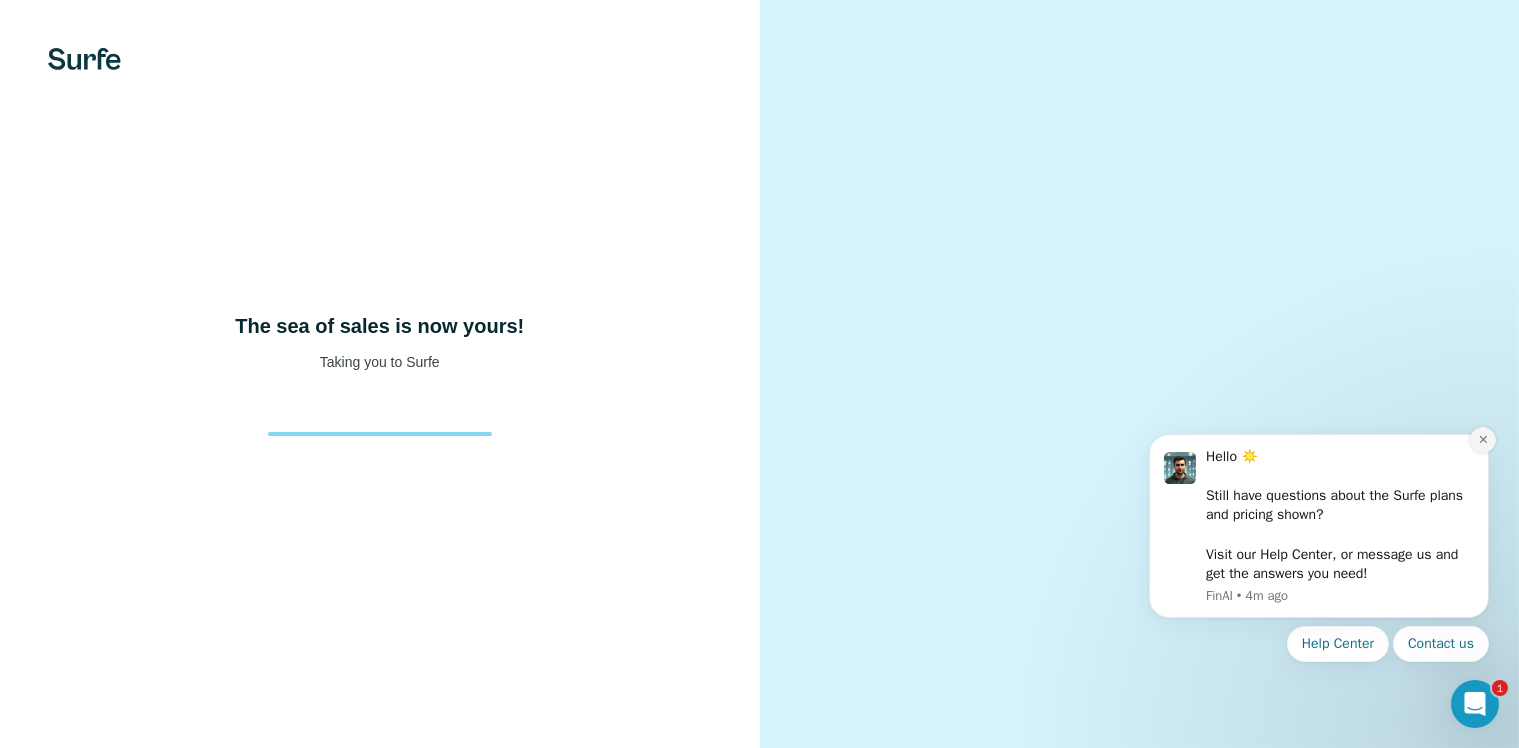 click 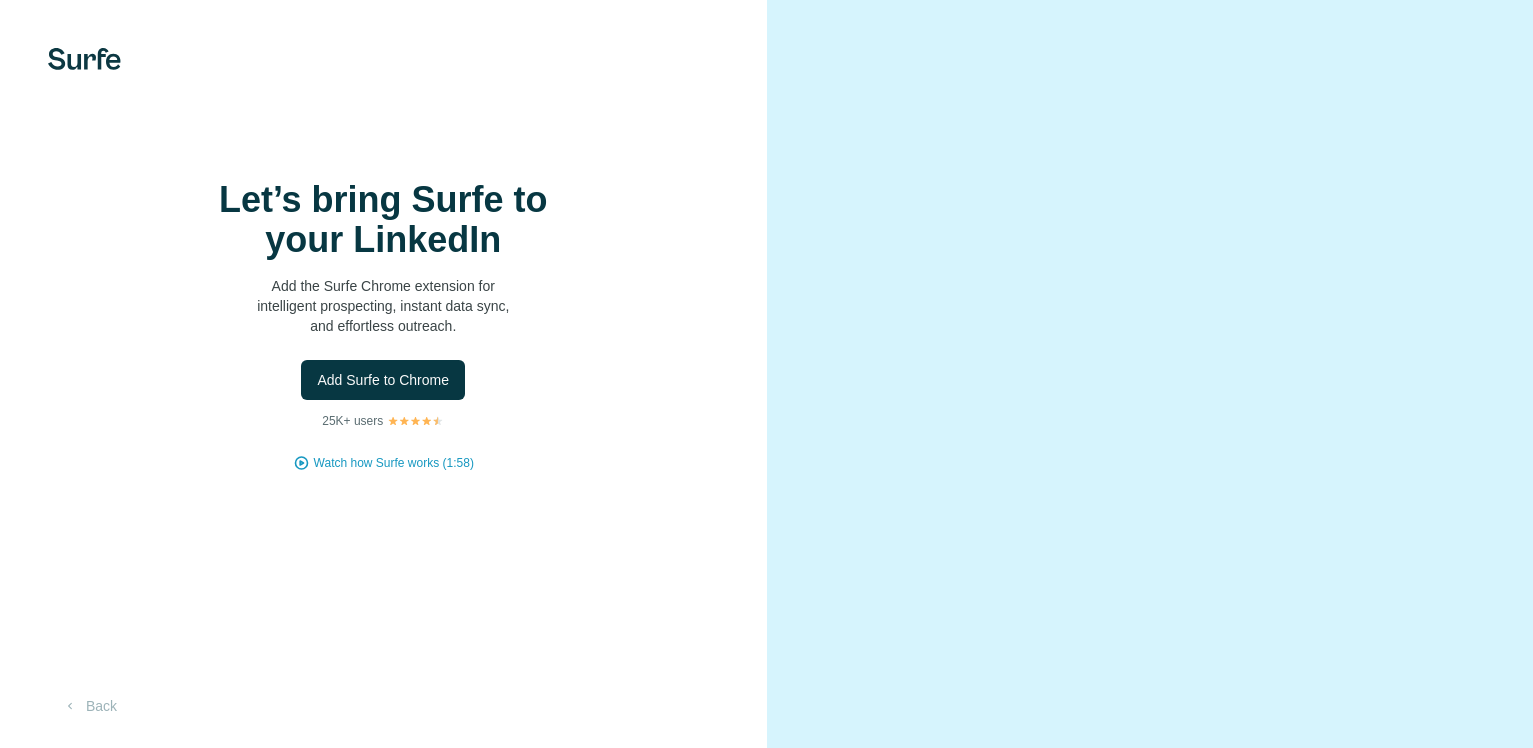 scroll, scrollTop: 0, scrollLeft: 0, axis: both 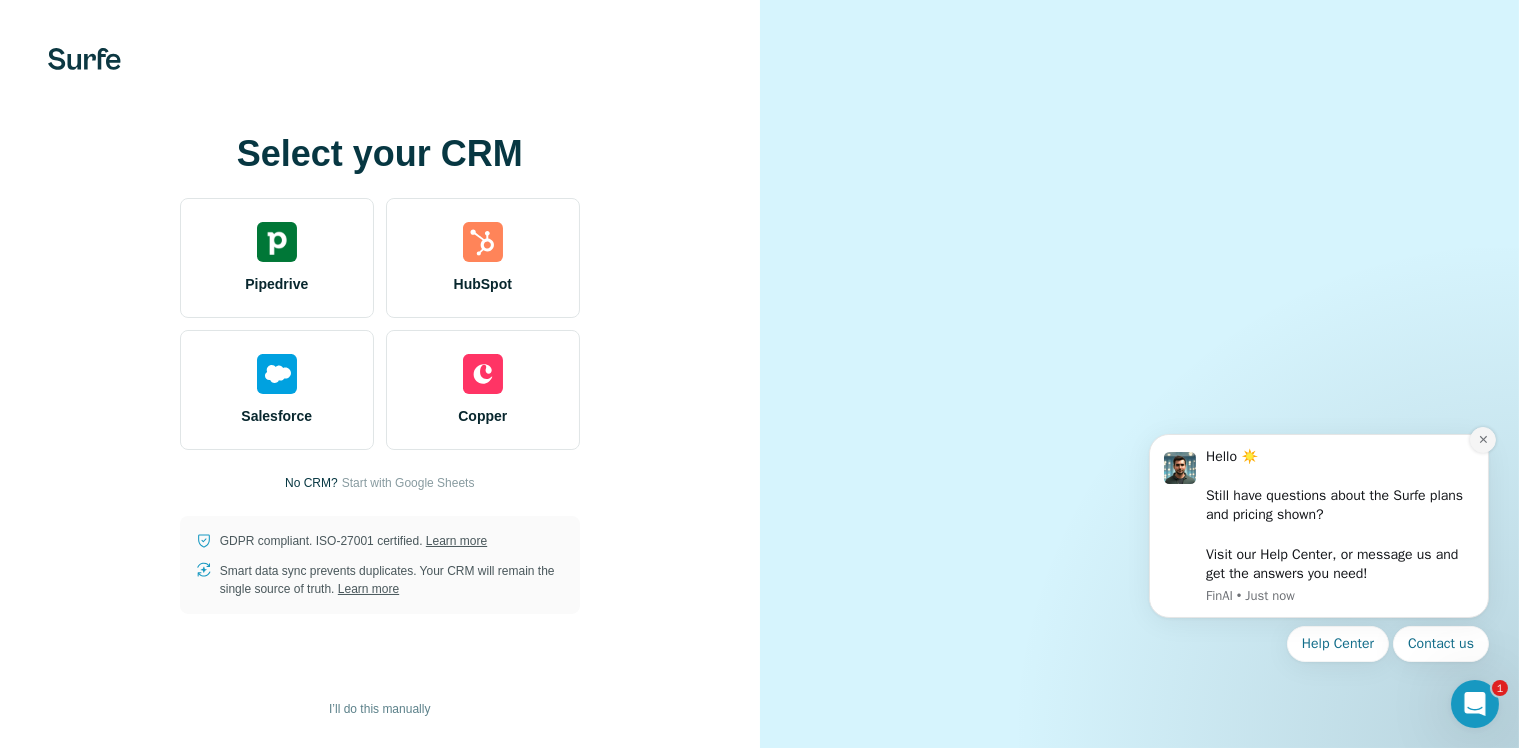 click 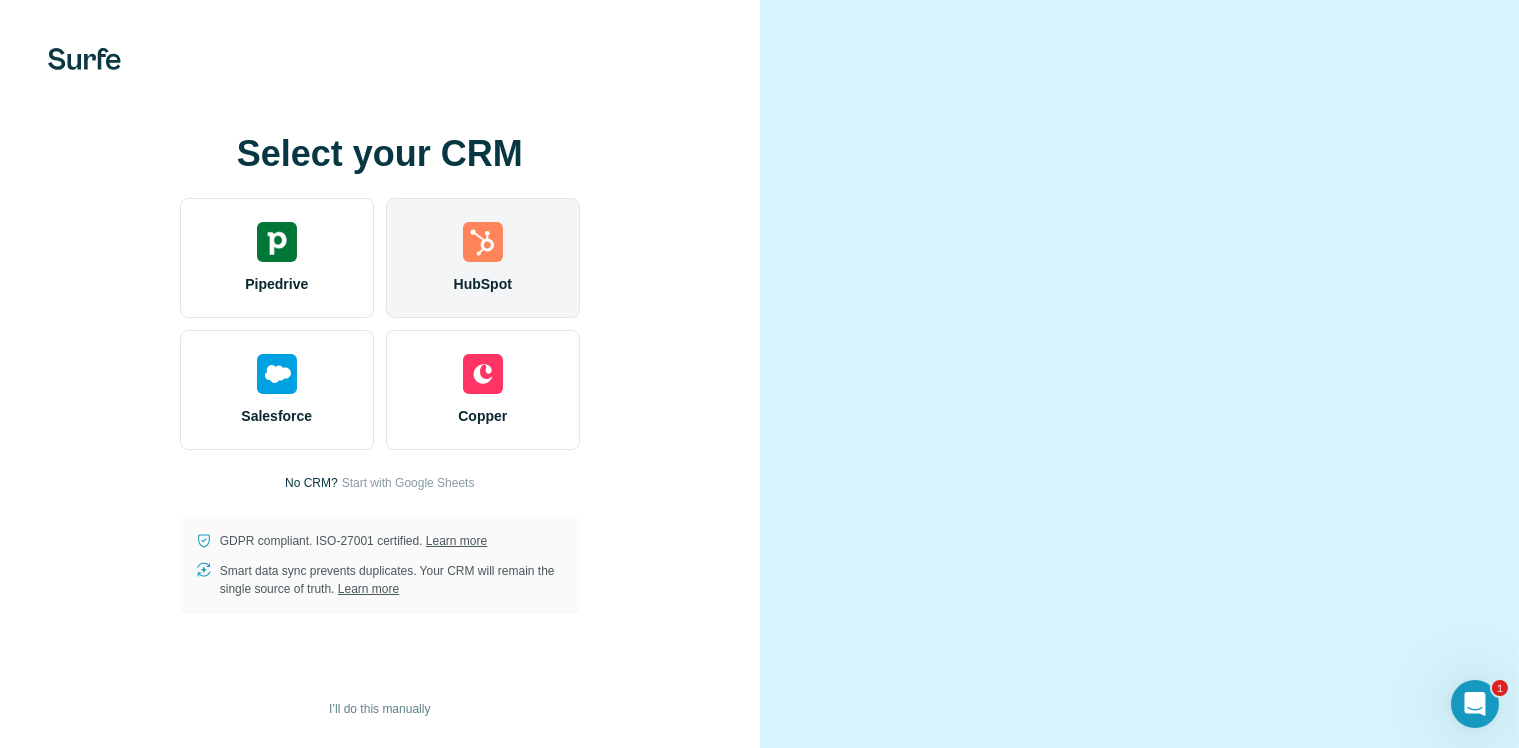 scroll, scrollTop: 0, scrollLeft: 0, axis: both 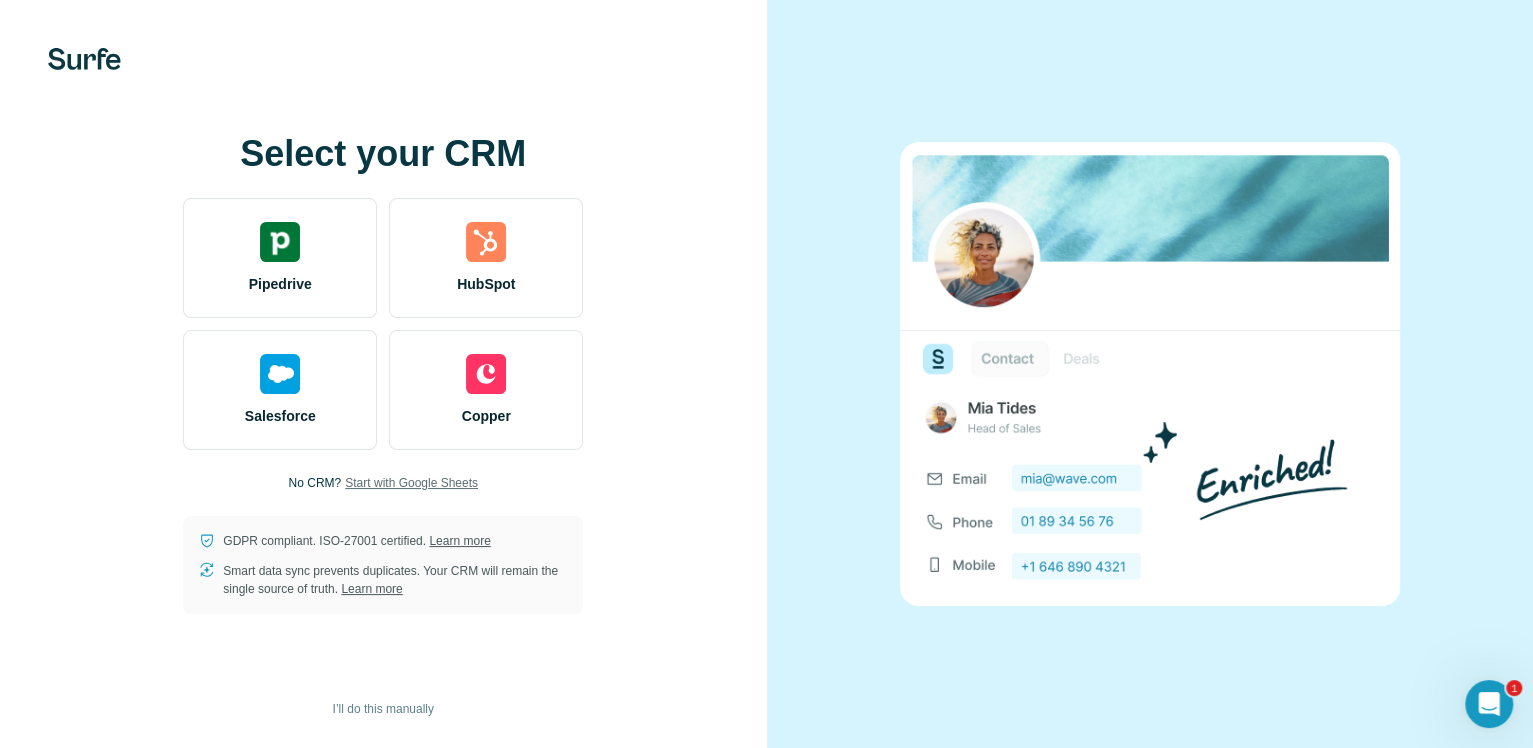 click on "Start with Google Sheets" at bounding box center (411, 483) 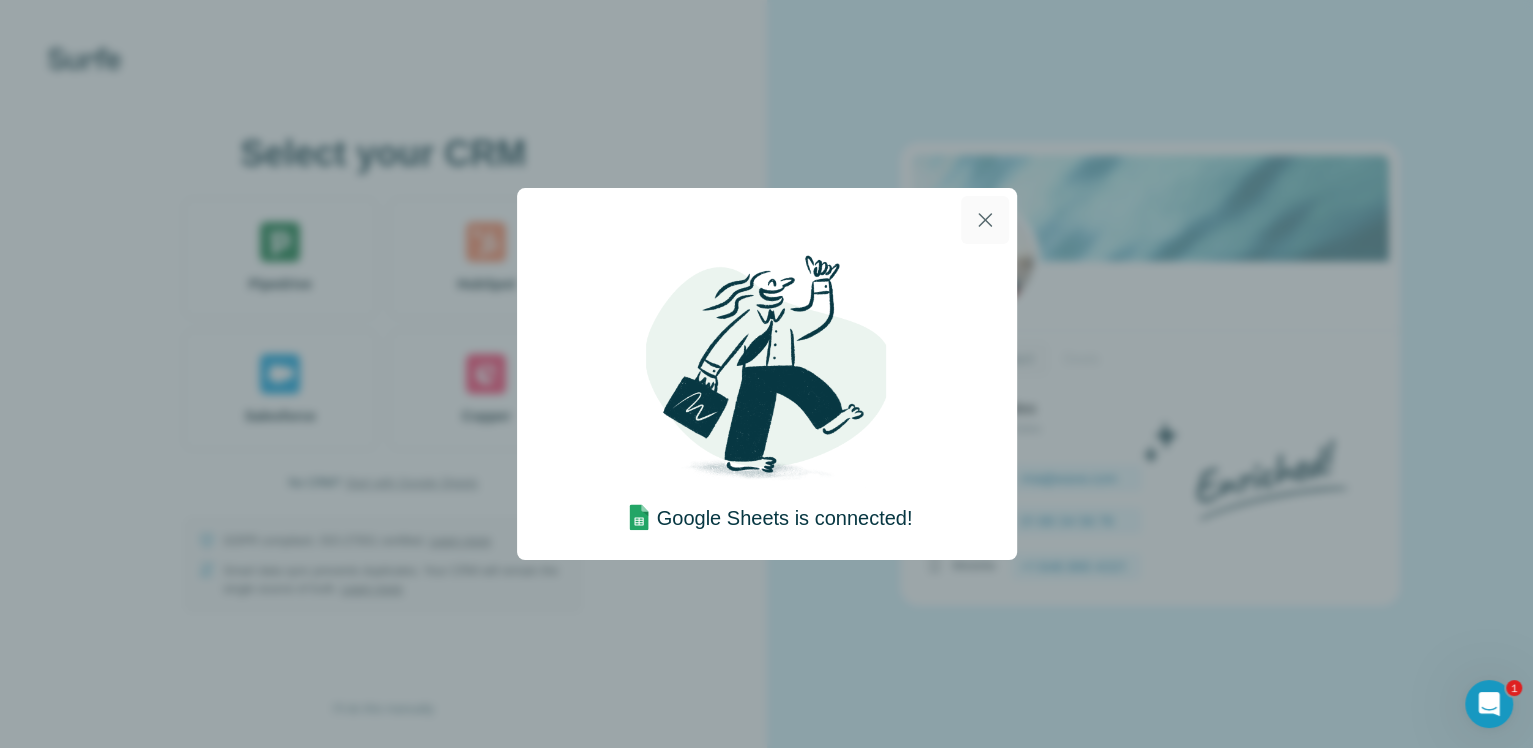 click 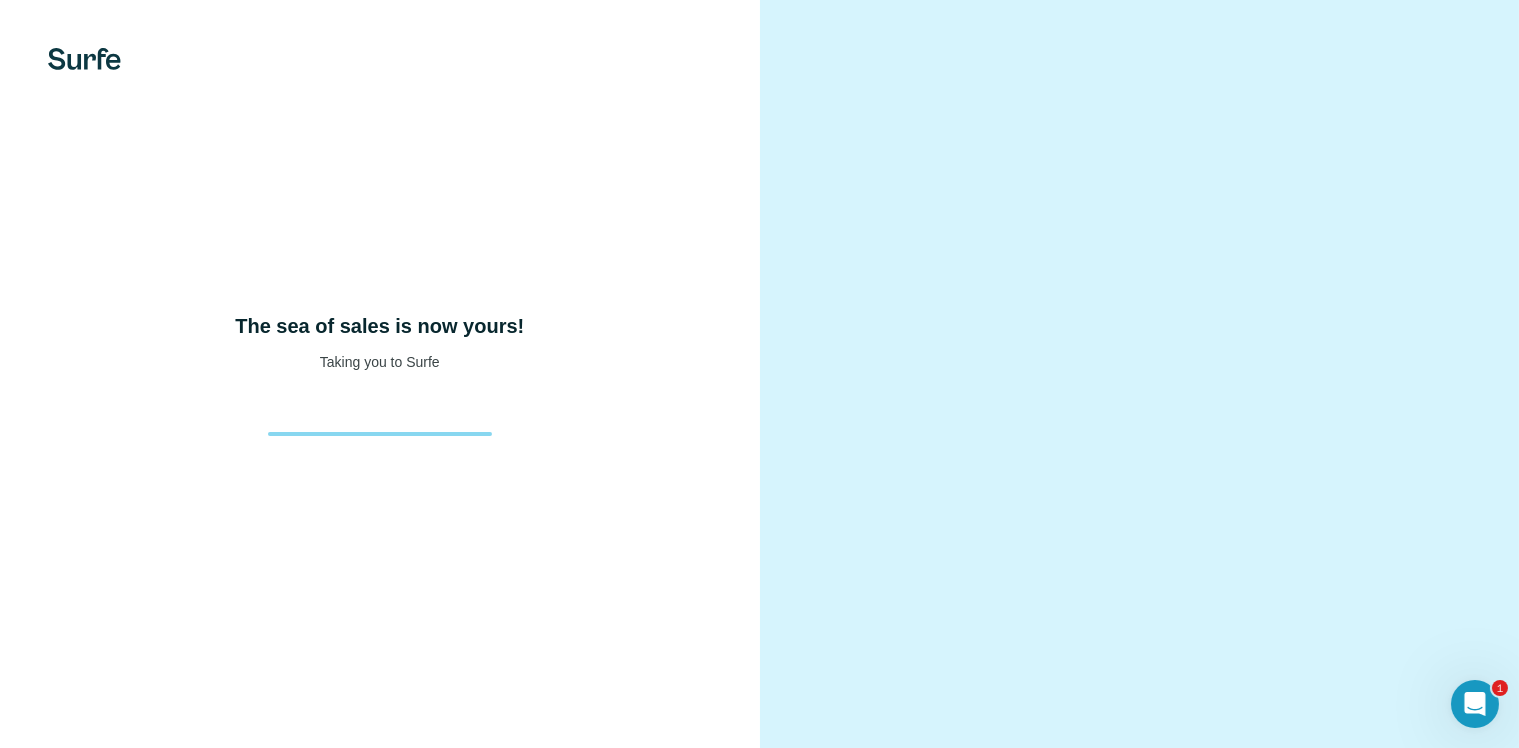 drag, startPoint x: 309, startPoint y: 356, endPoint x: 578, endPoint y: 360, distance: 269.02972 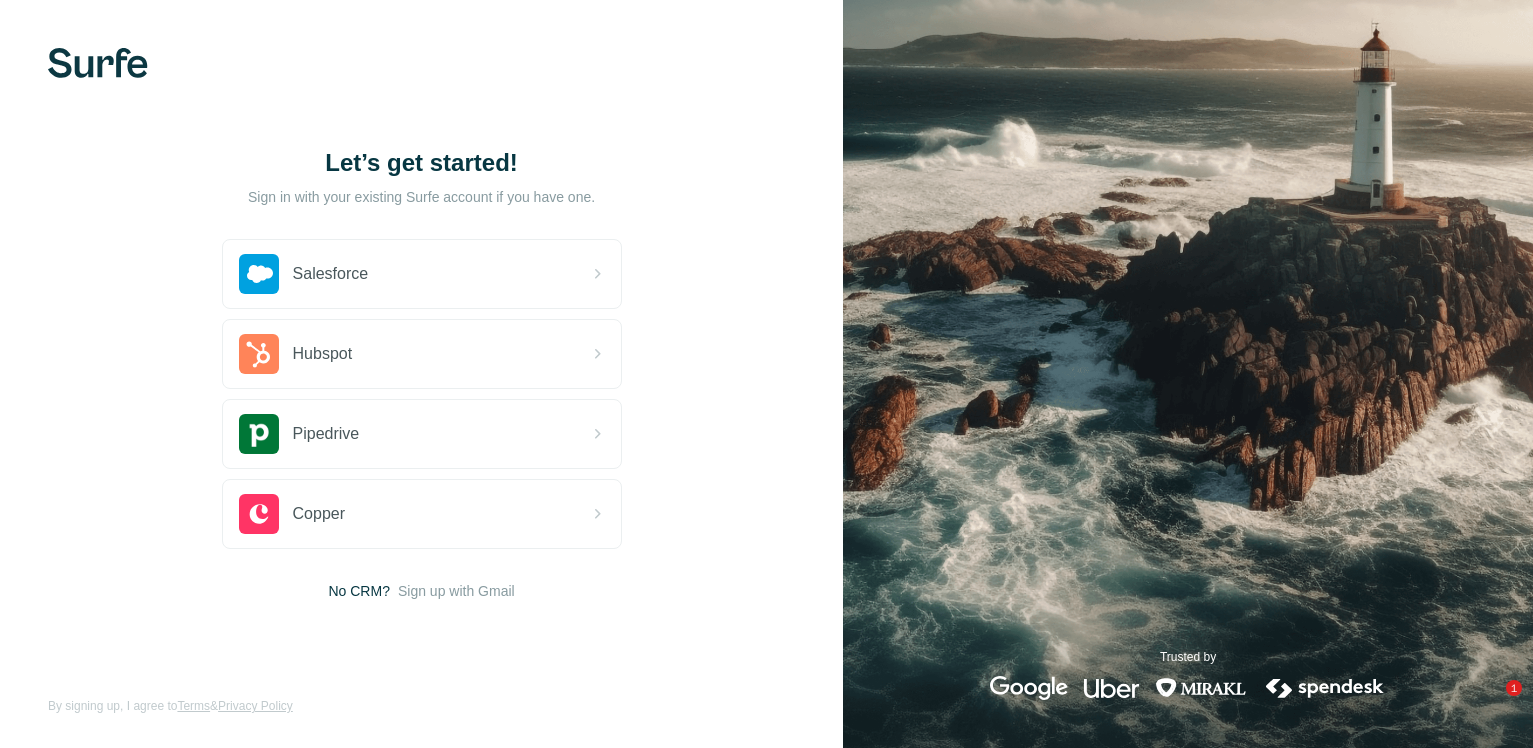 scroll, scrollTop: 0, scrollLeft: 0, axis: both 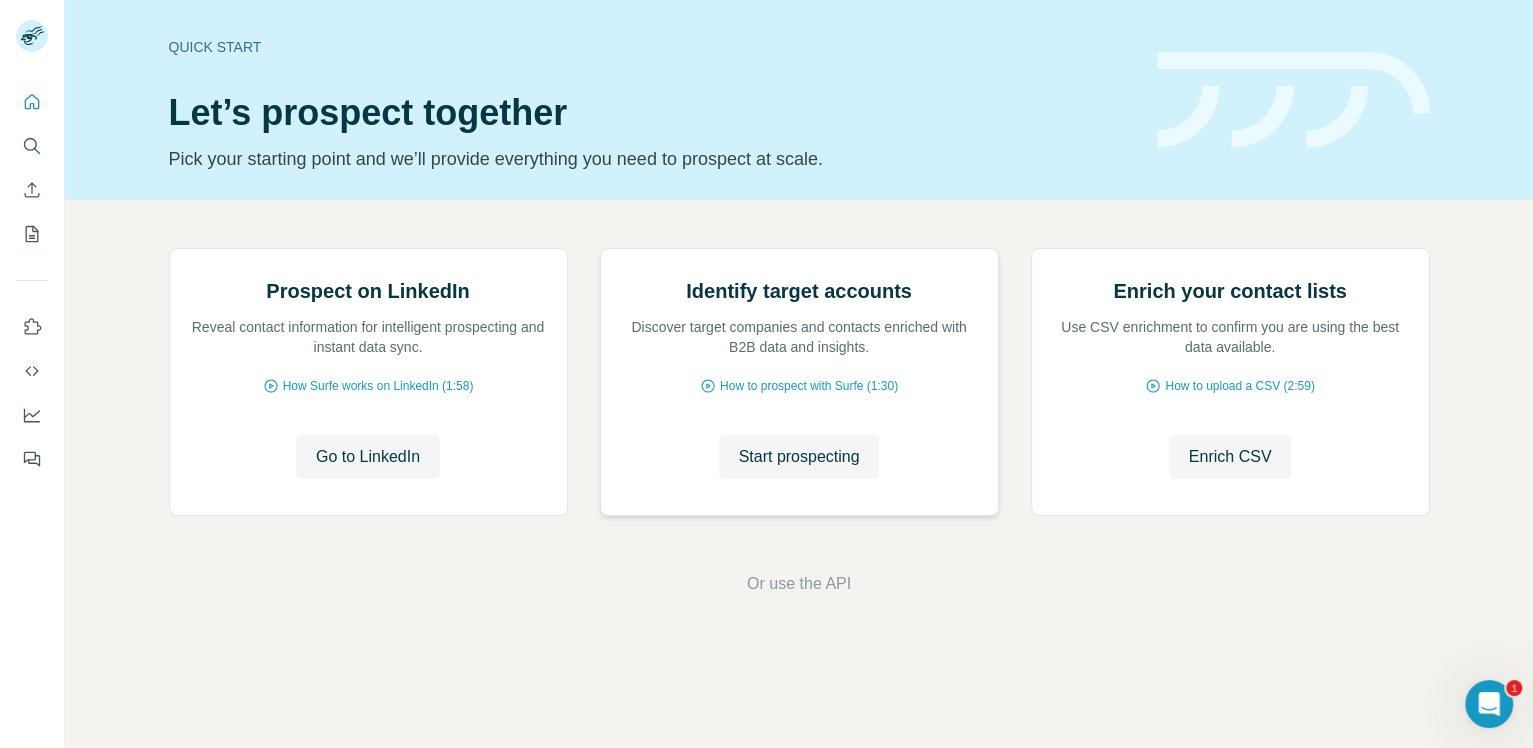 drag, startPoint x: 645, startPoint y: 510, endPoint x: 836, endPoint y: 530, distance: 192.04427 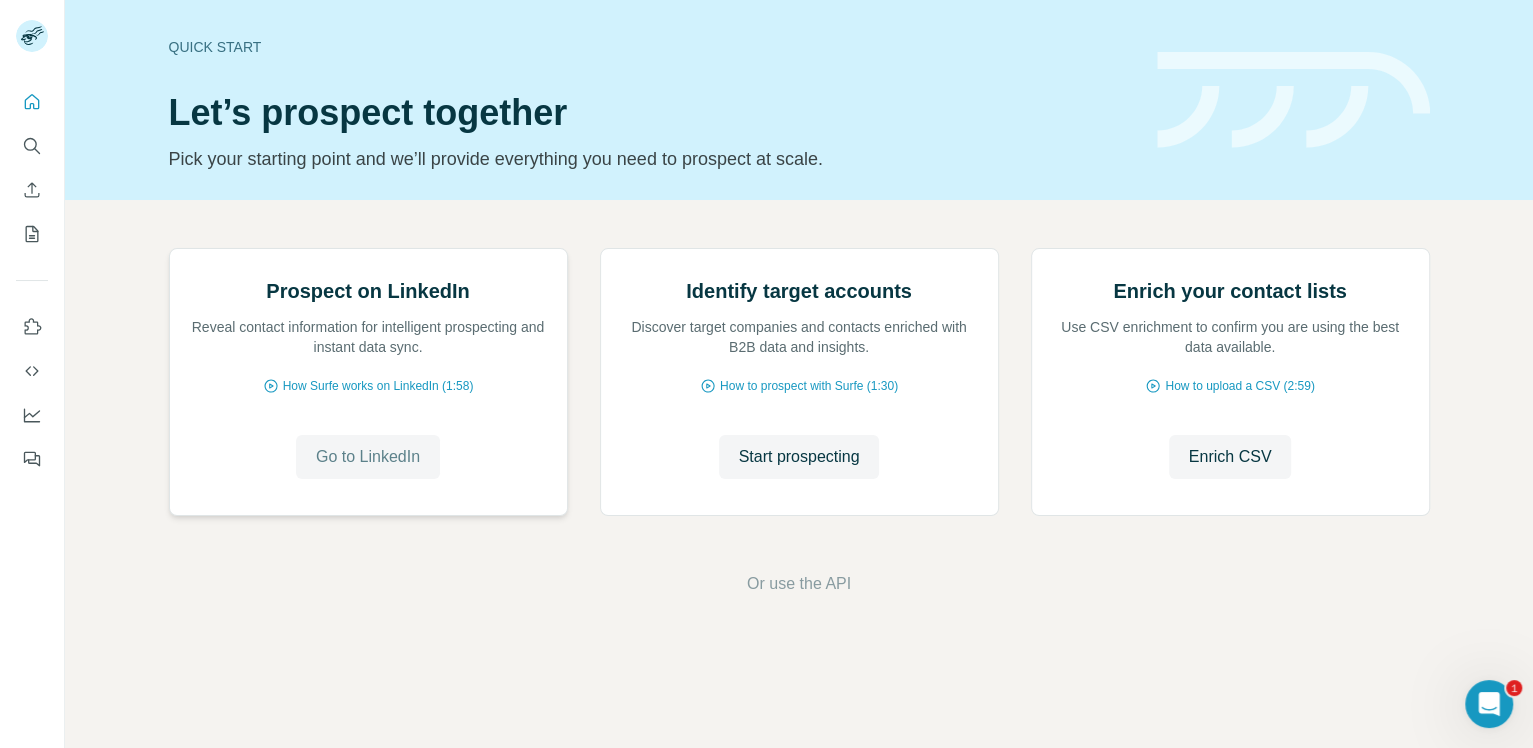 click on "Go to LinkedIn" at bounding box center (368, 457) 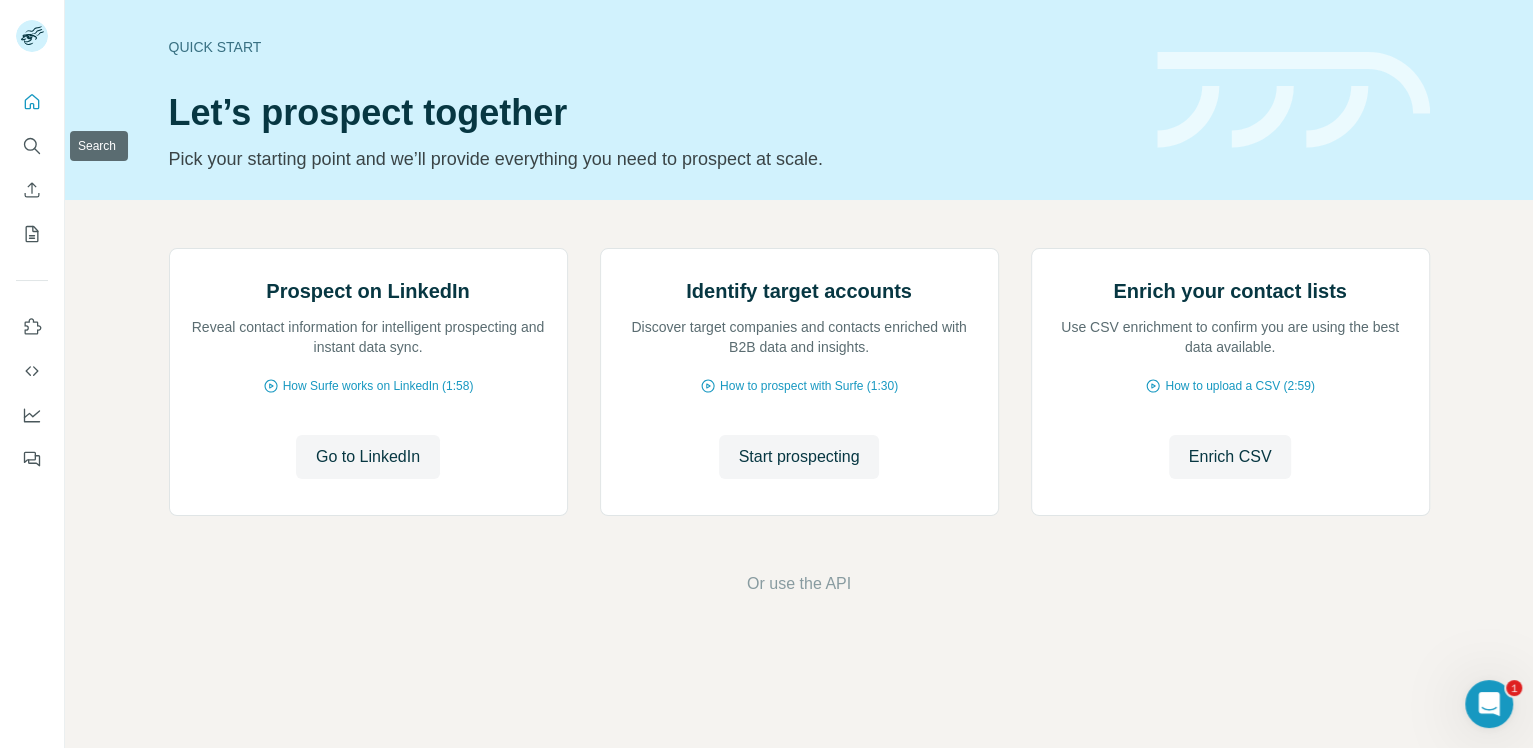 click at bounding box center [32, 168] 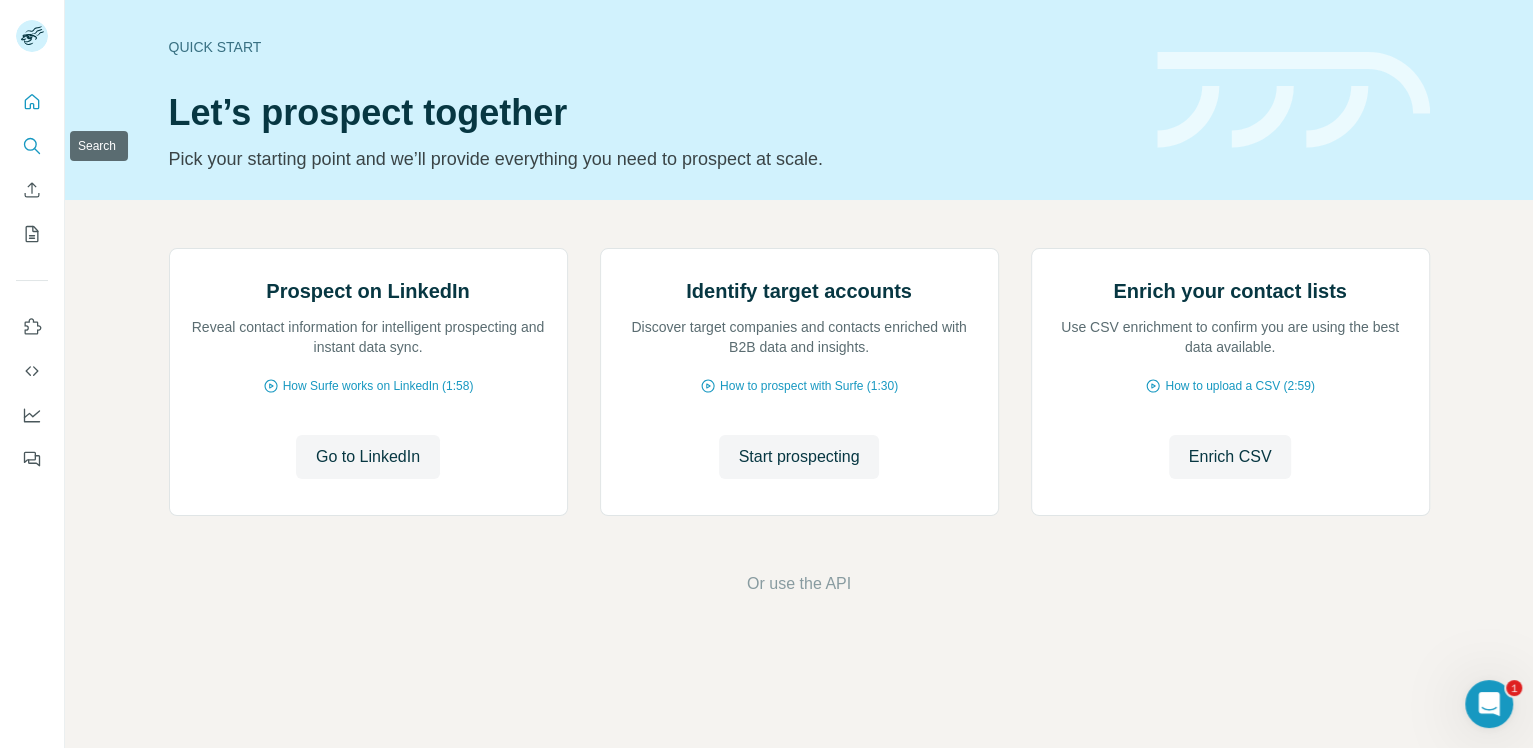 click 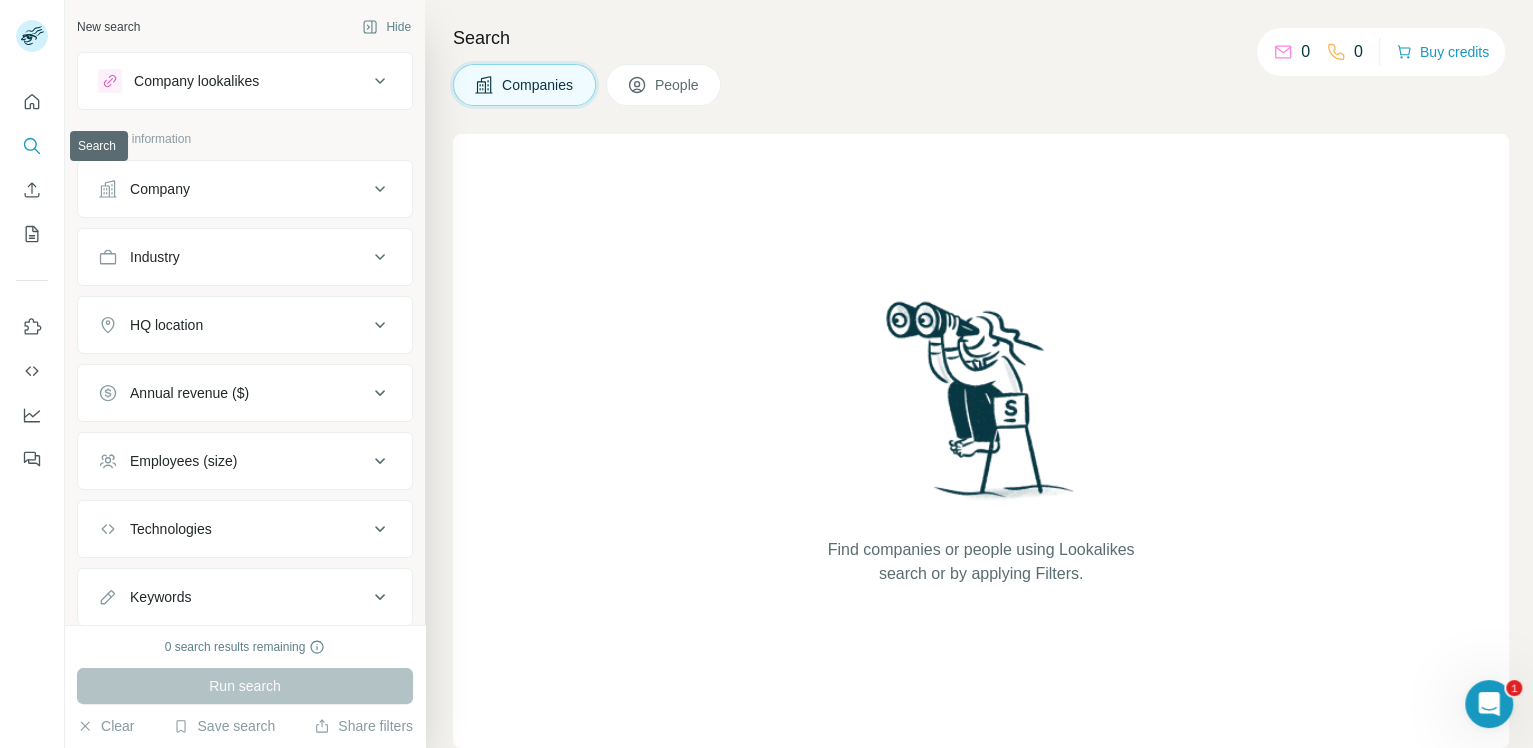 click 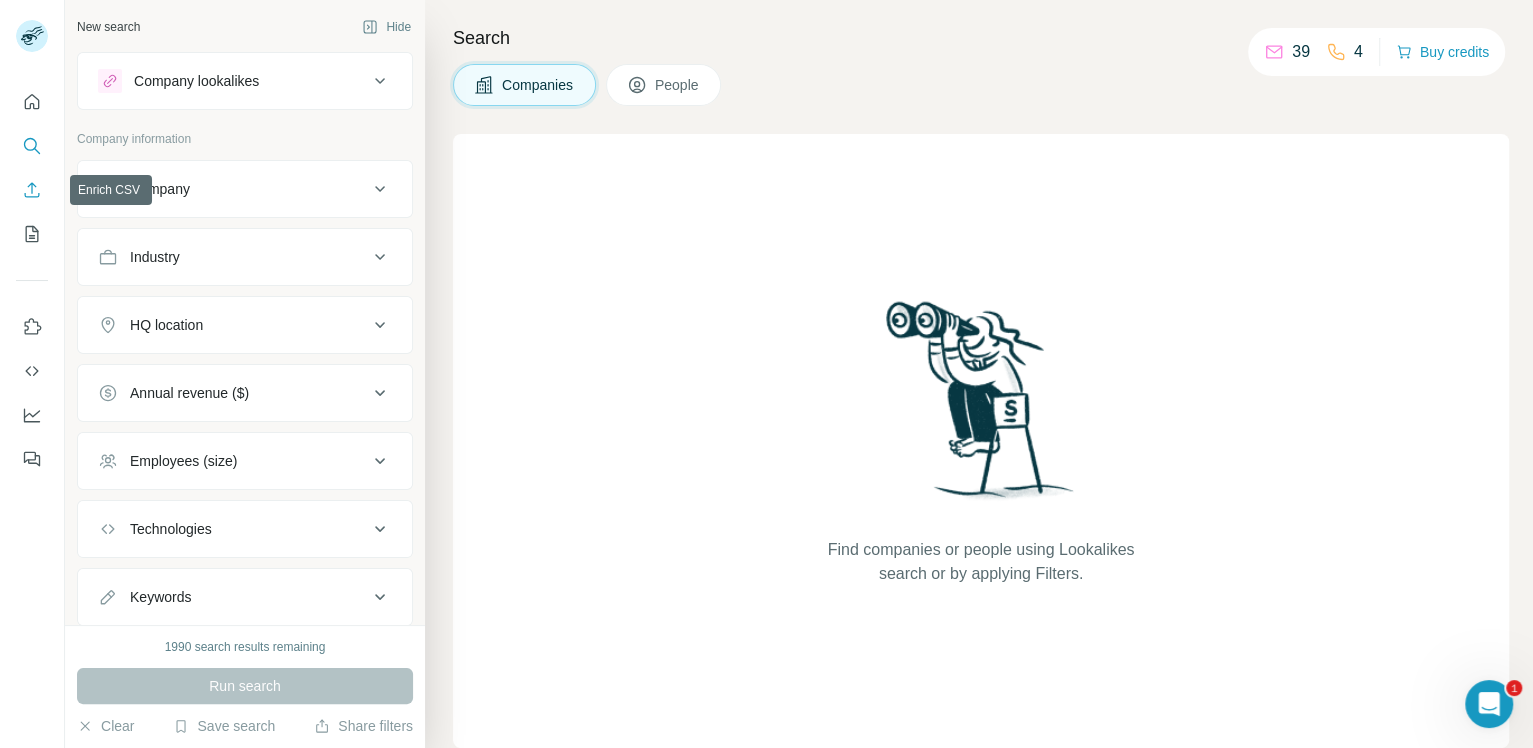 click 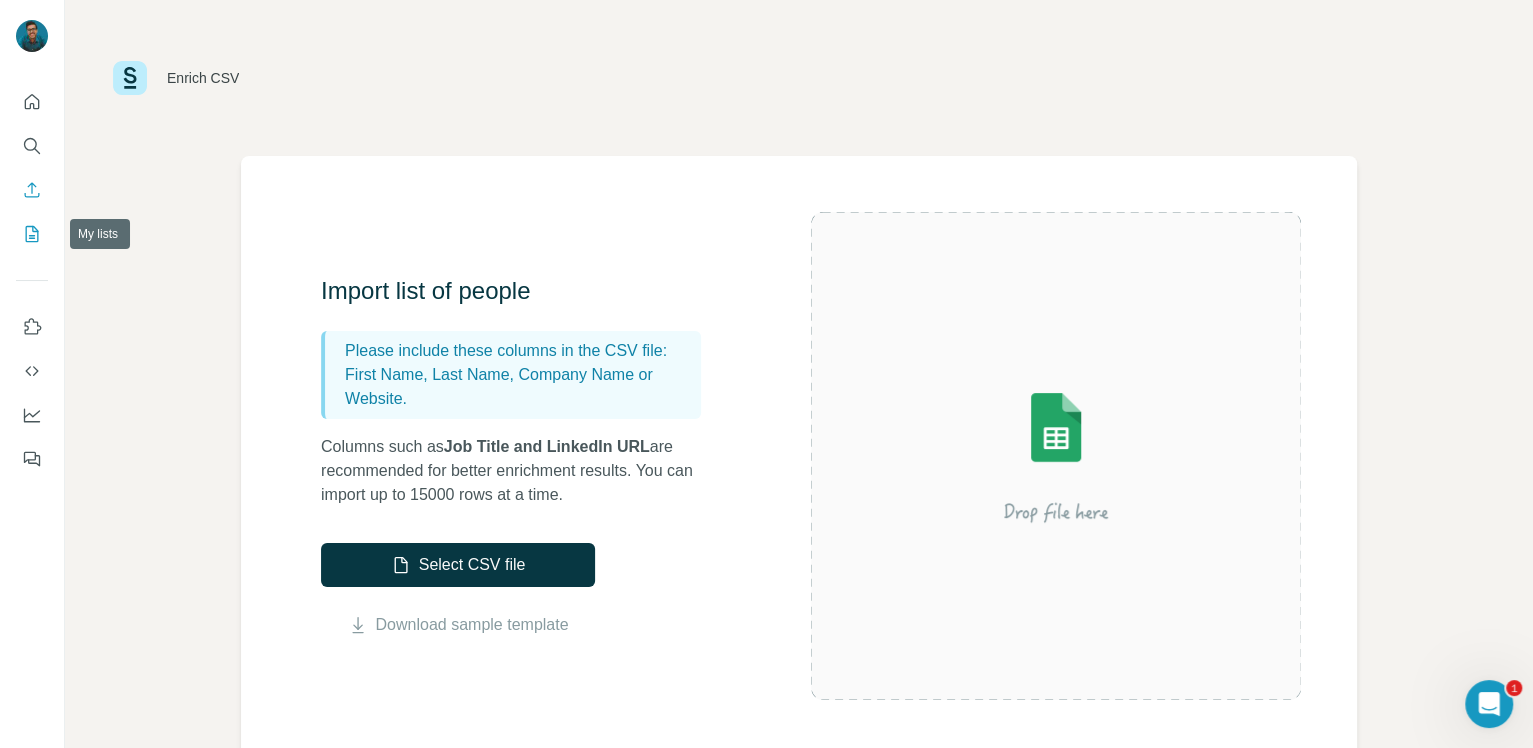 click 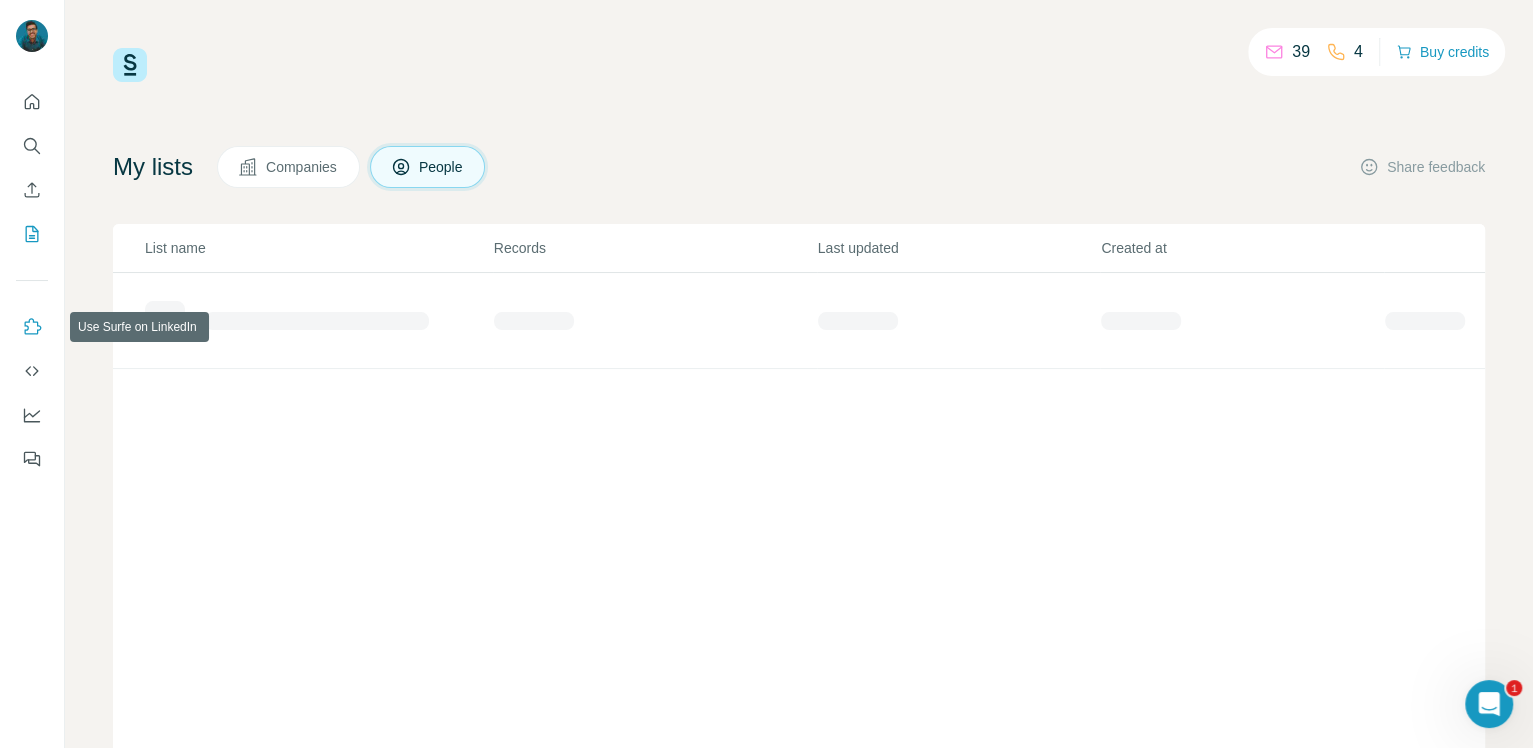 click 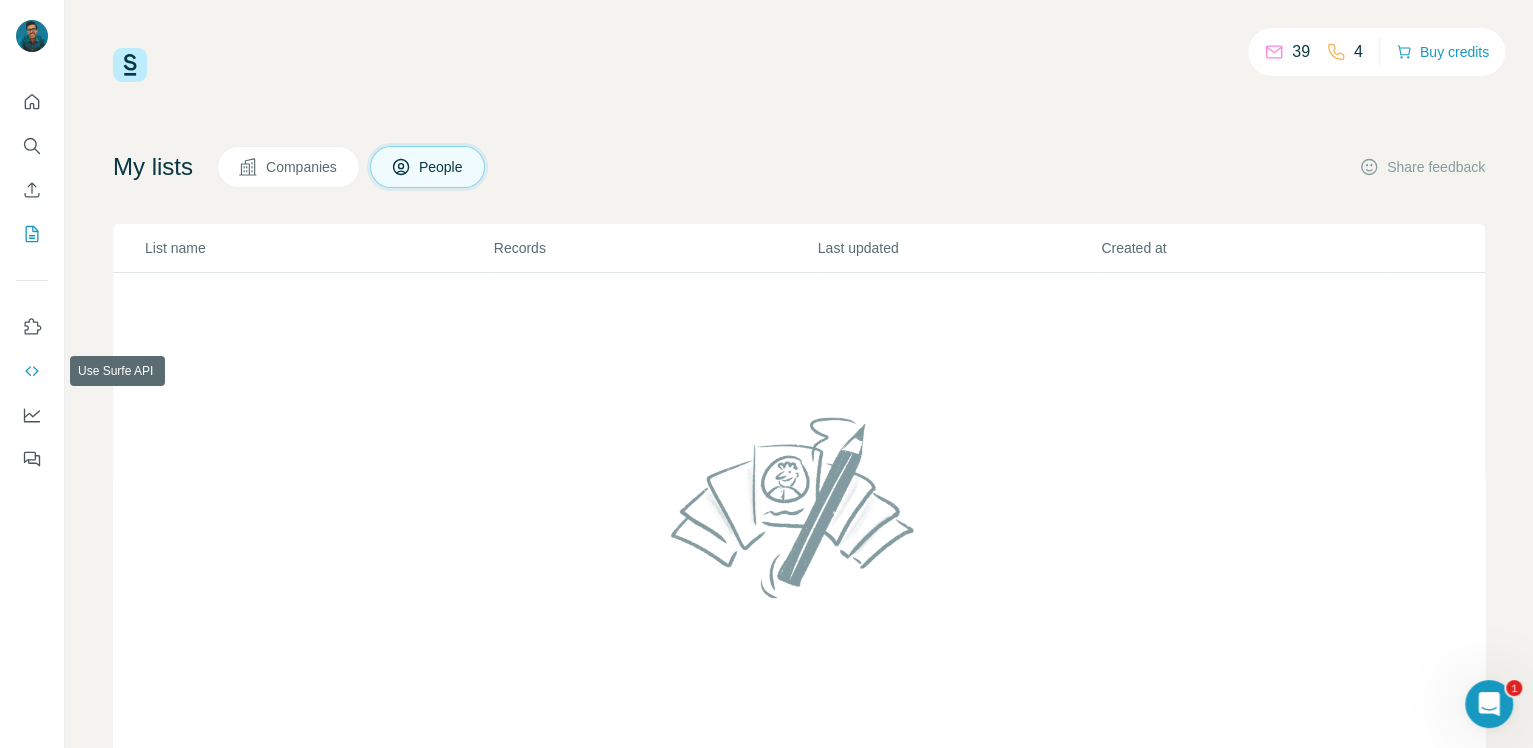 click at bounding box center (32, 371) 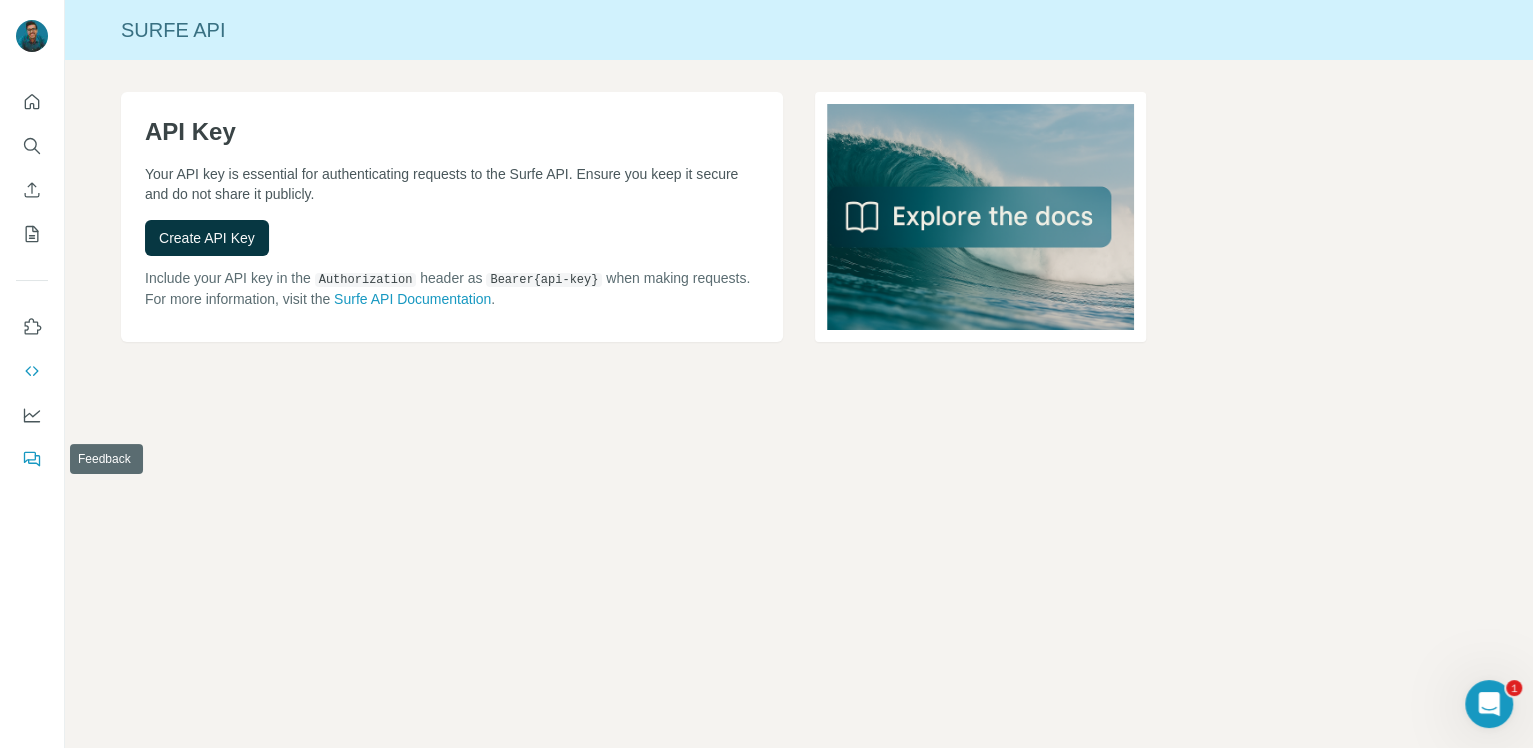 click 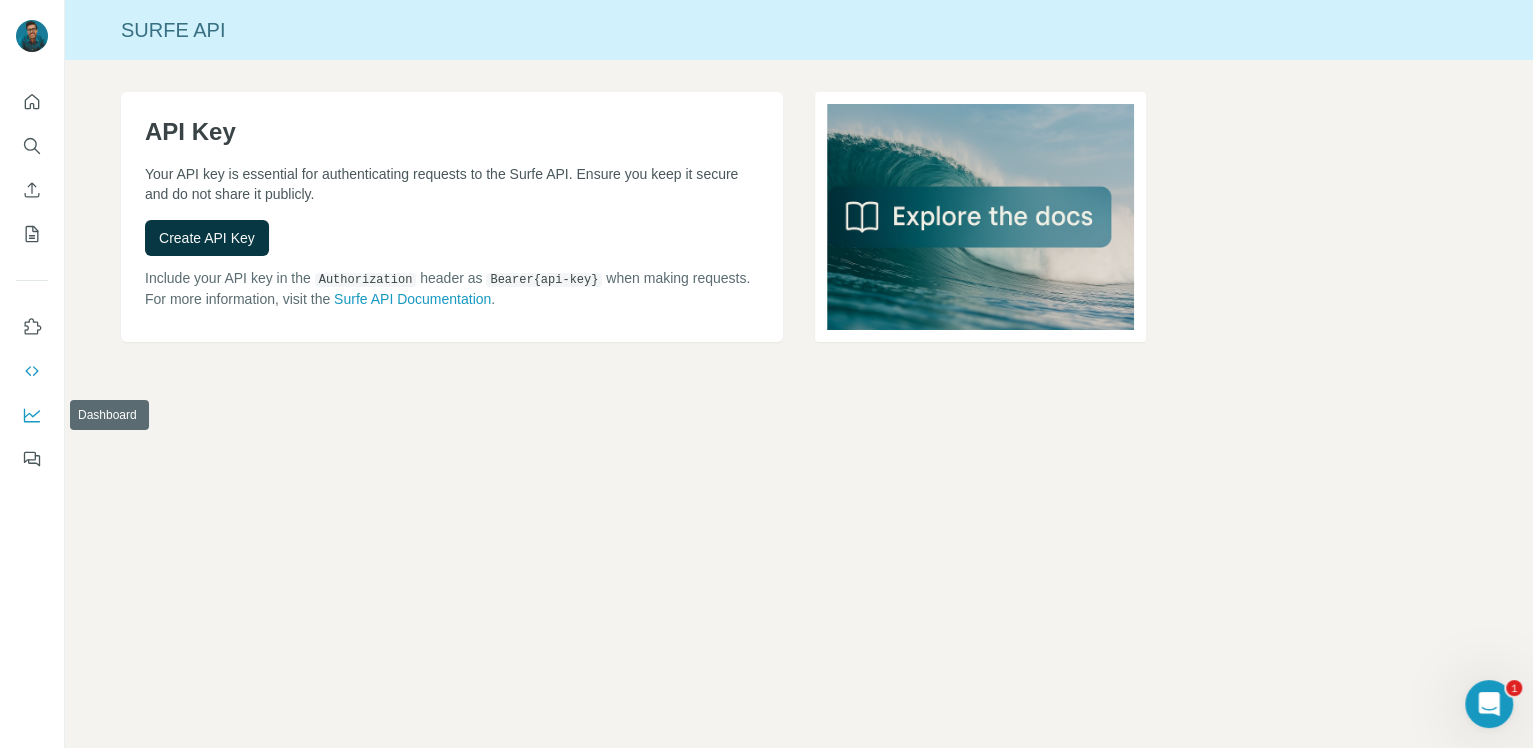 click 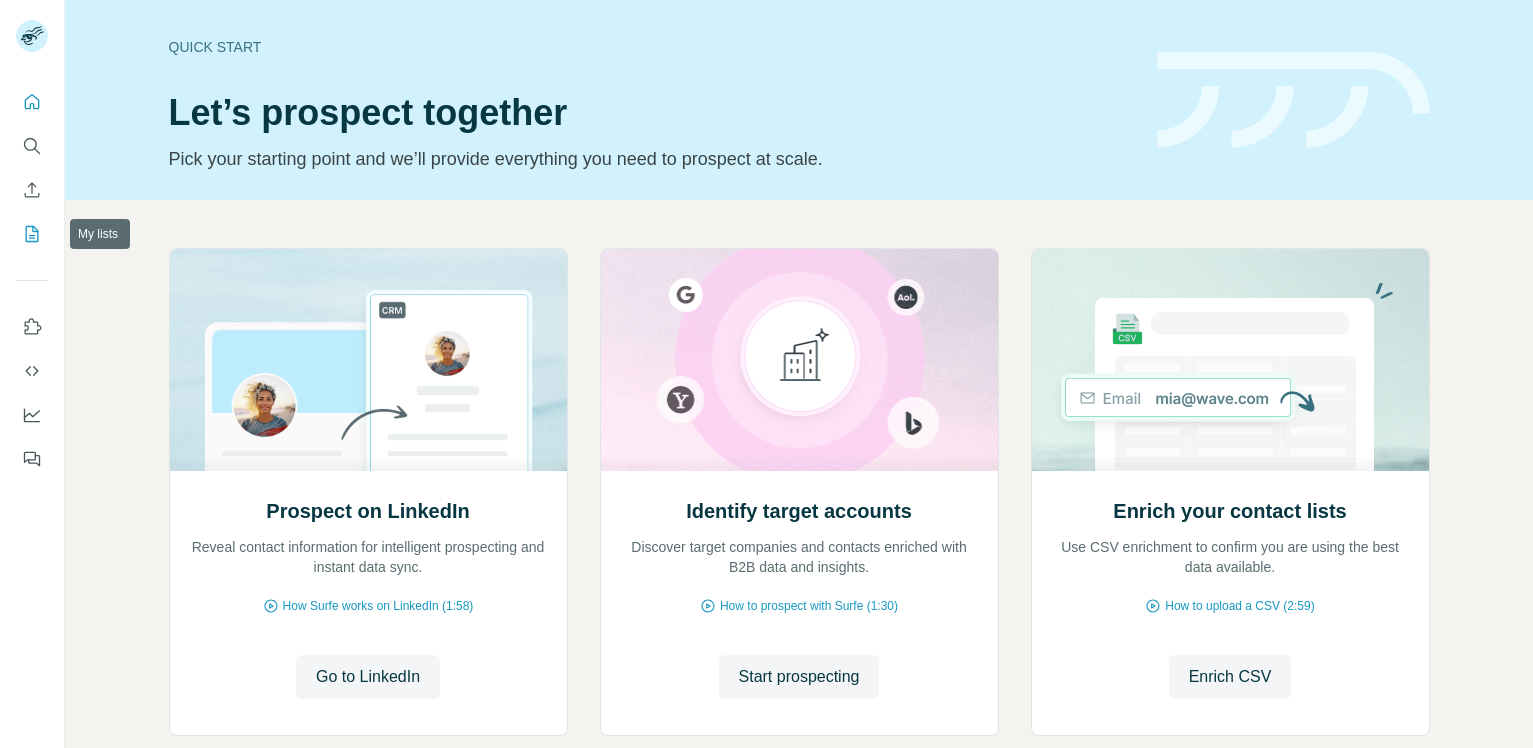 scroll, scrollTop: 0, scrollLeft: 0, axis: both 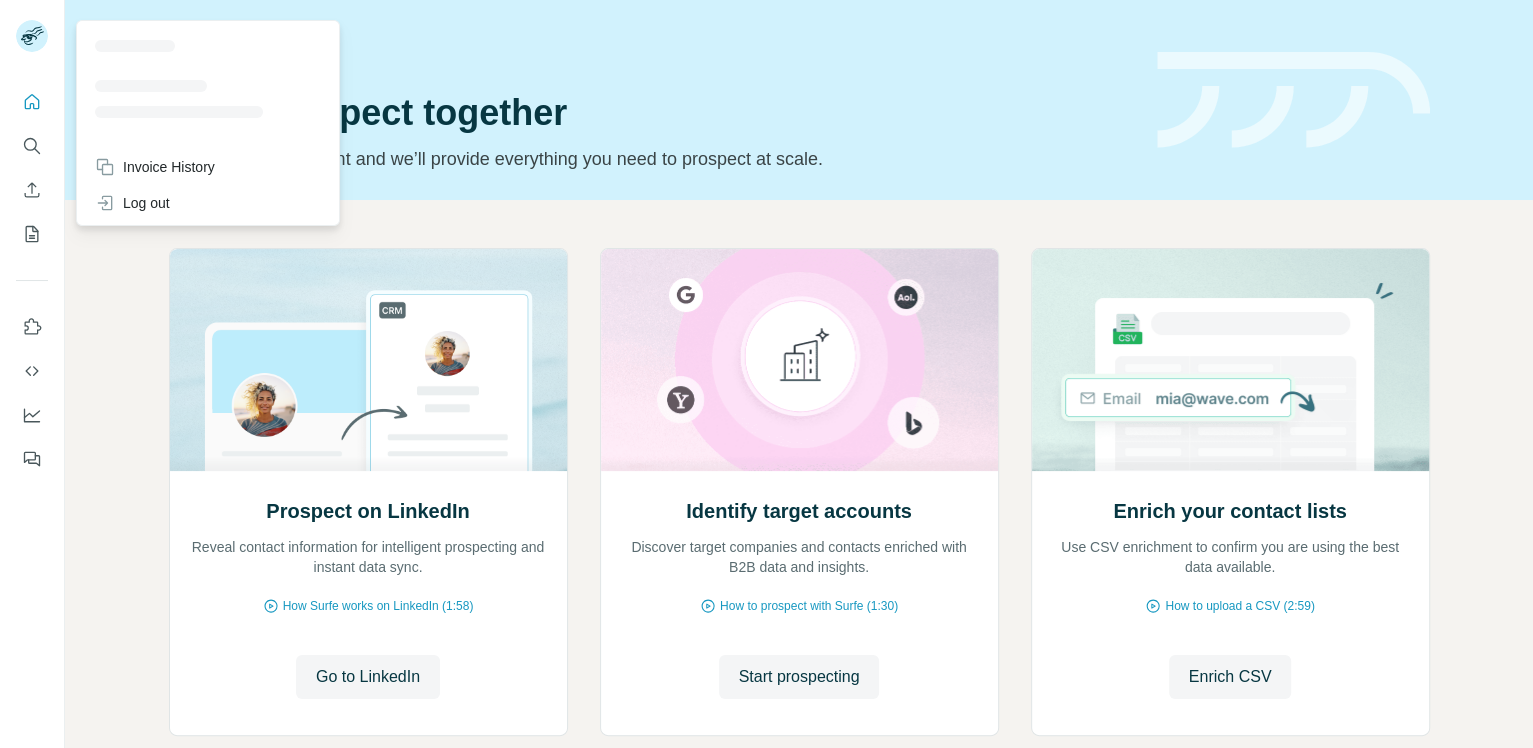 click 